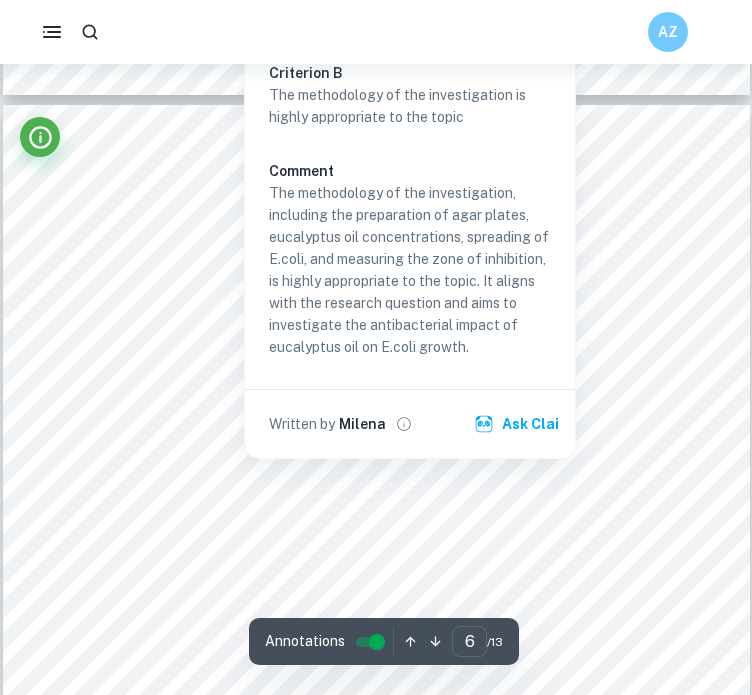 scroll, scrollTop: 5355, scrollLeft: 0, axis: vertical 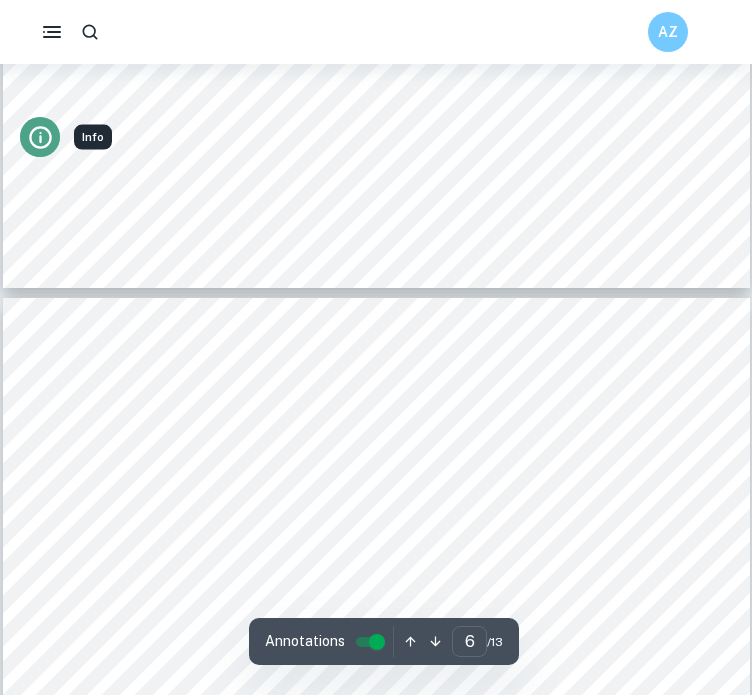 click 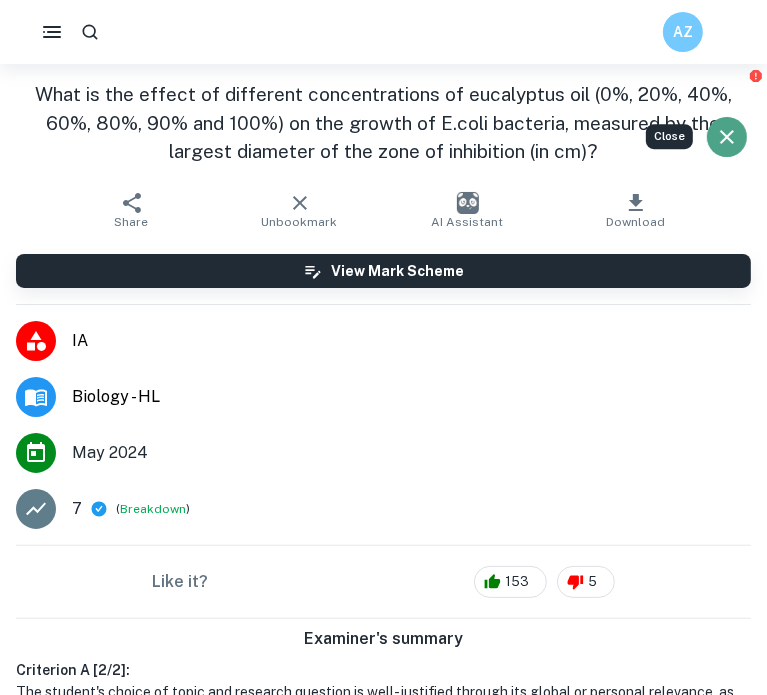 click 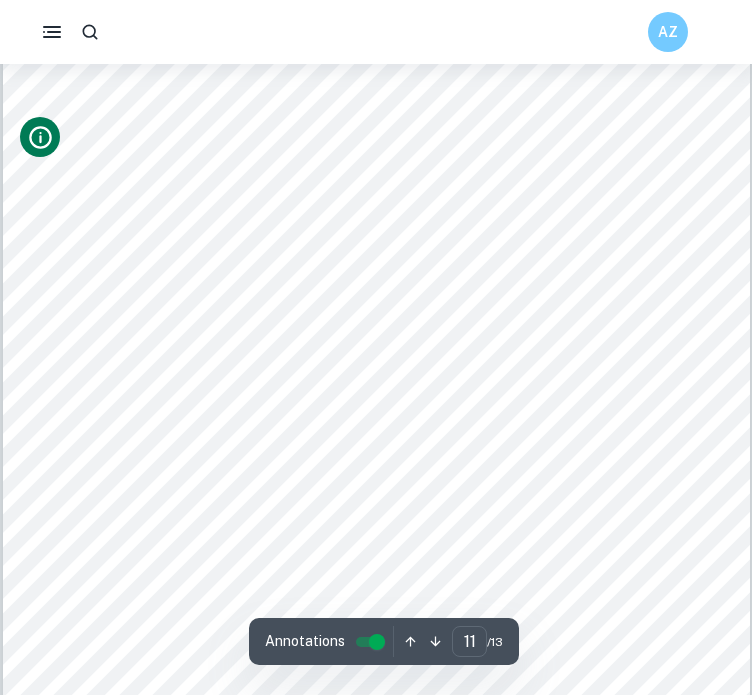 scroll, scrollTop: 11380, scrollLeft: 0, axis: vertical 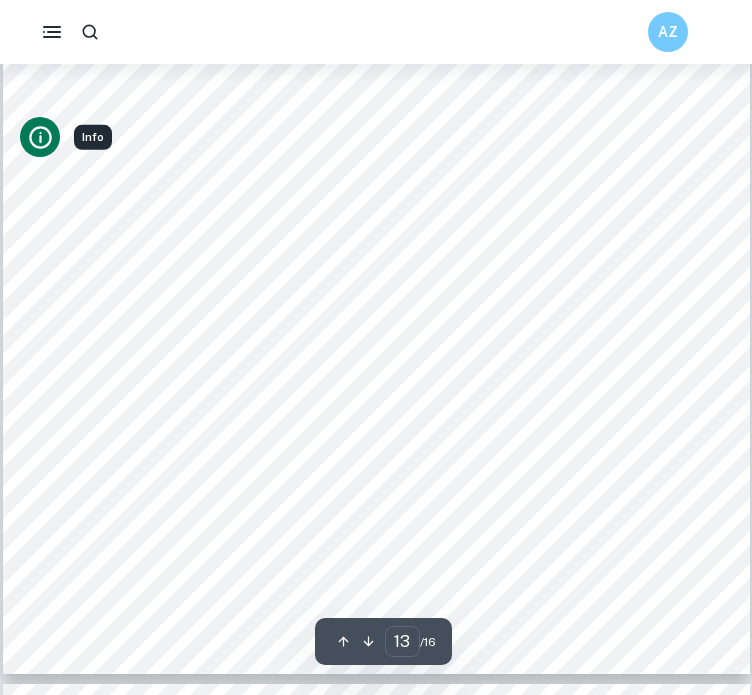click 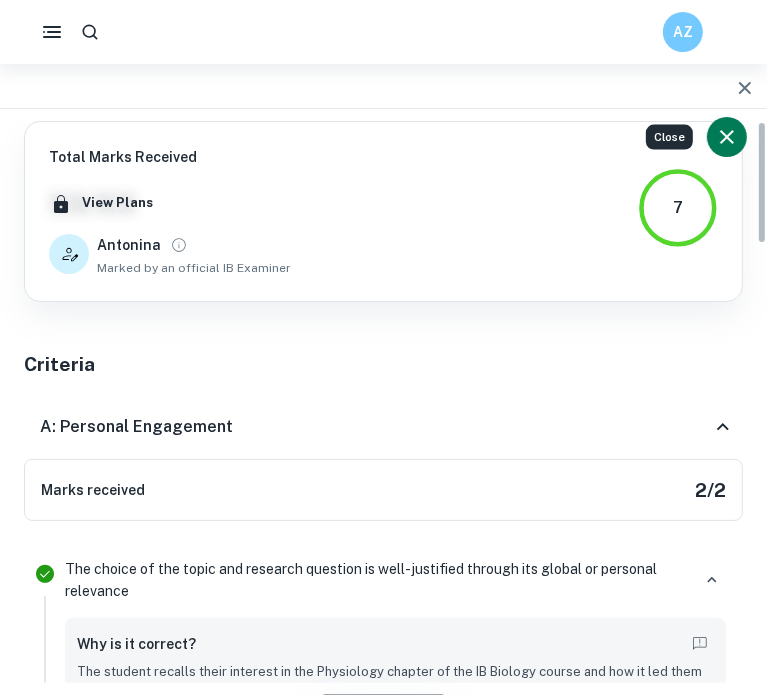 scroll, scrollTop: 0, scrollLeft: 0, axis: both 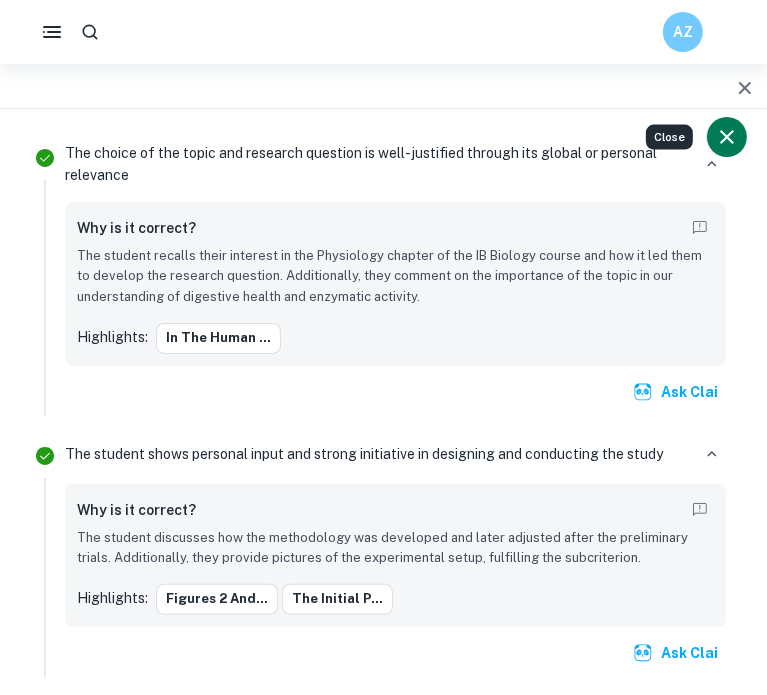 click 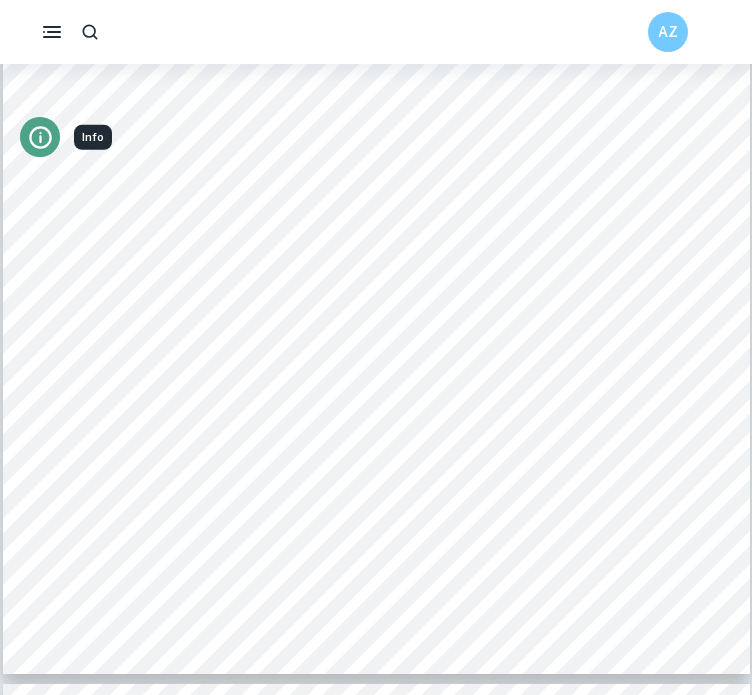 click 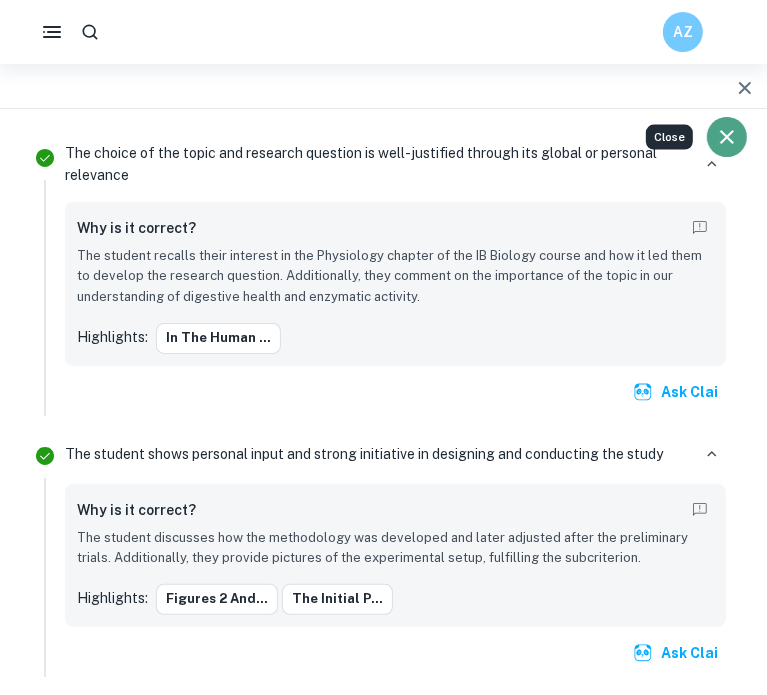 click 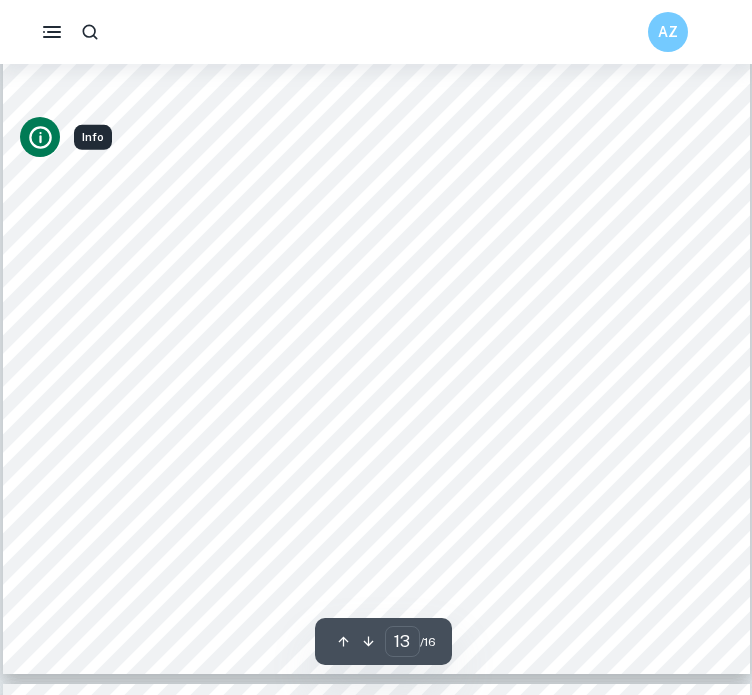 click 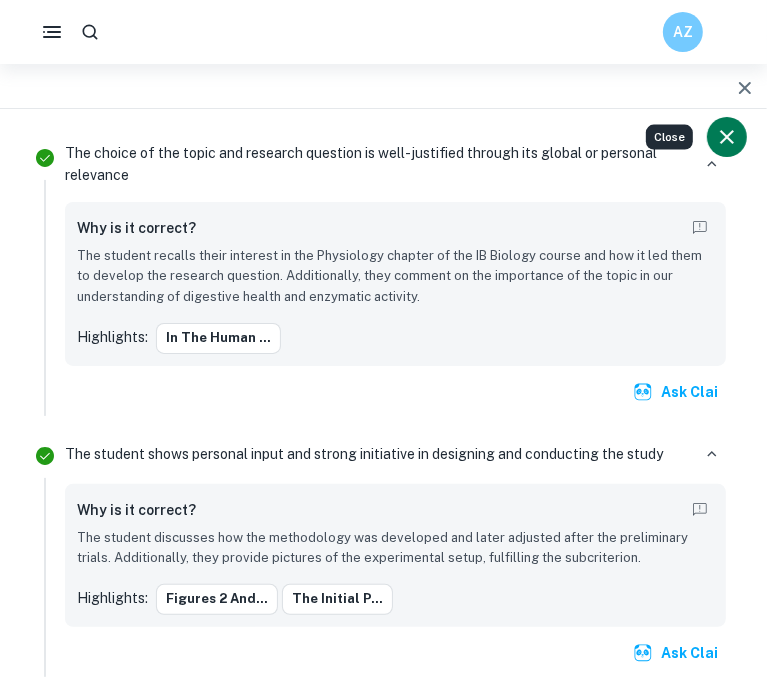 click 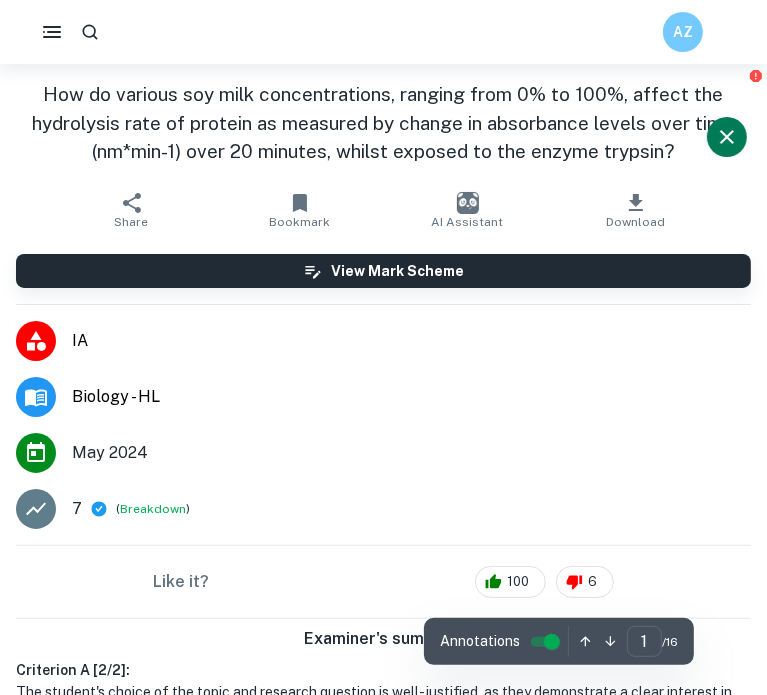 type on "13" 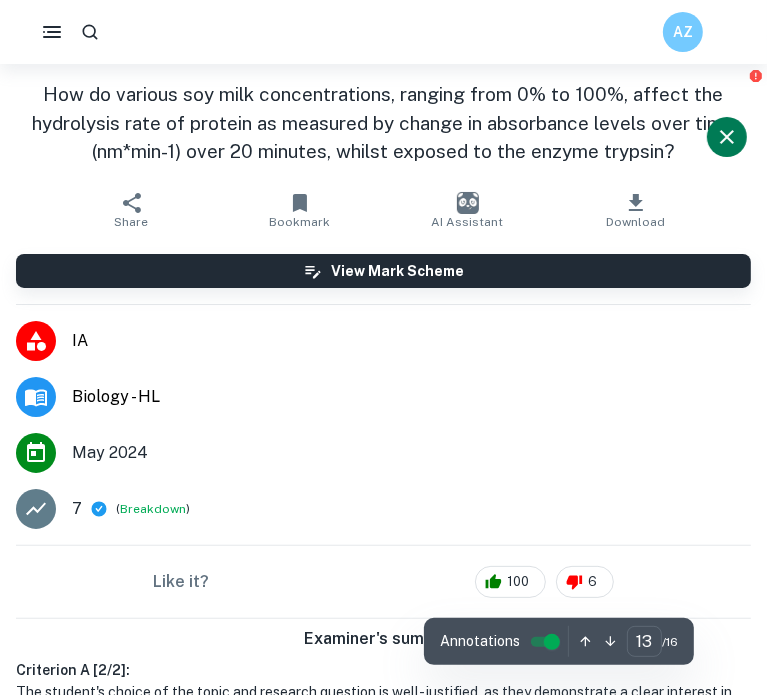 click on "IA" at bounding box center (411, 341) 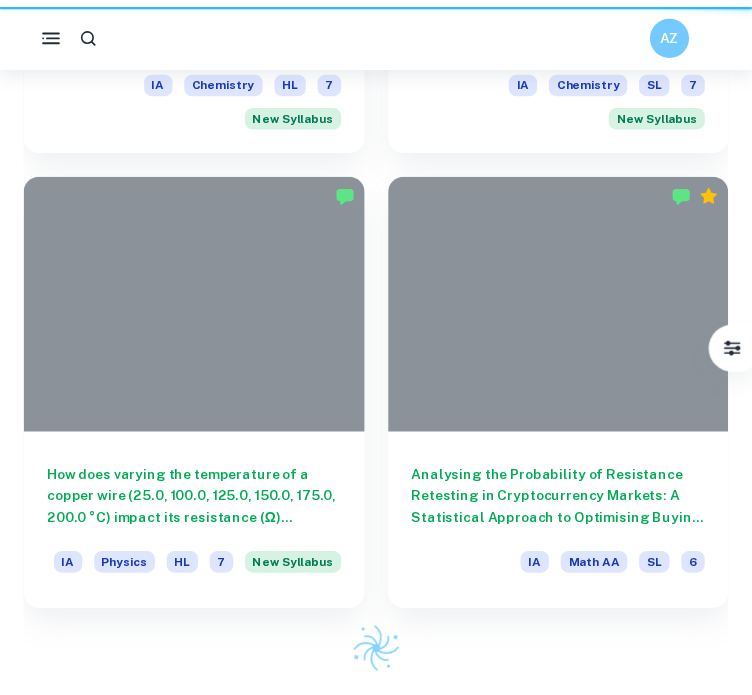 scroll, scrollTop: 0, scrollLeft: 0, axis: both 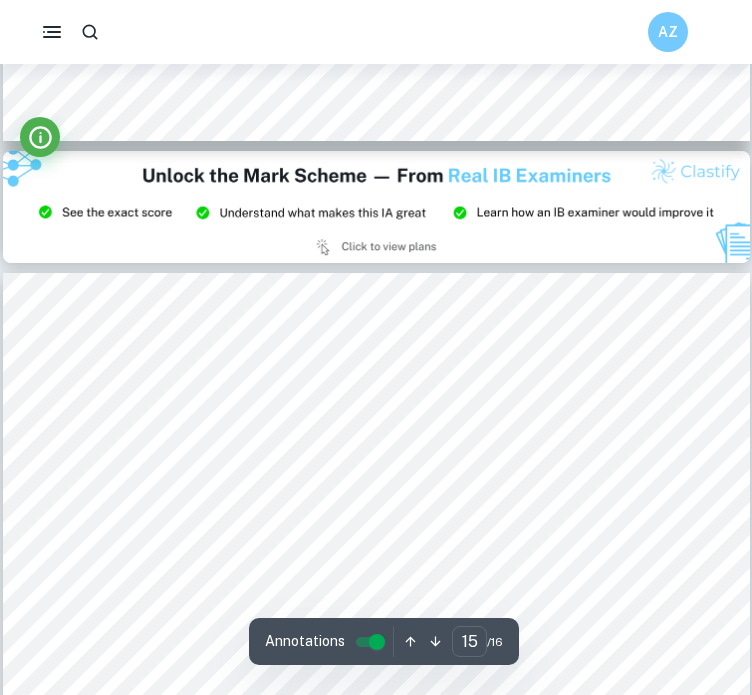 type on "14" 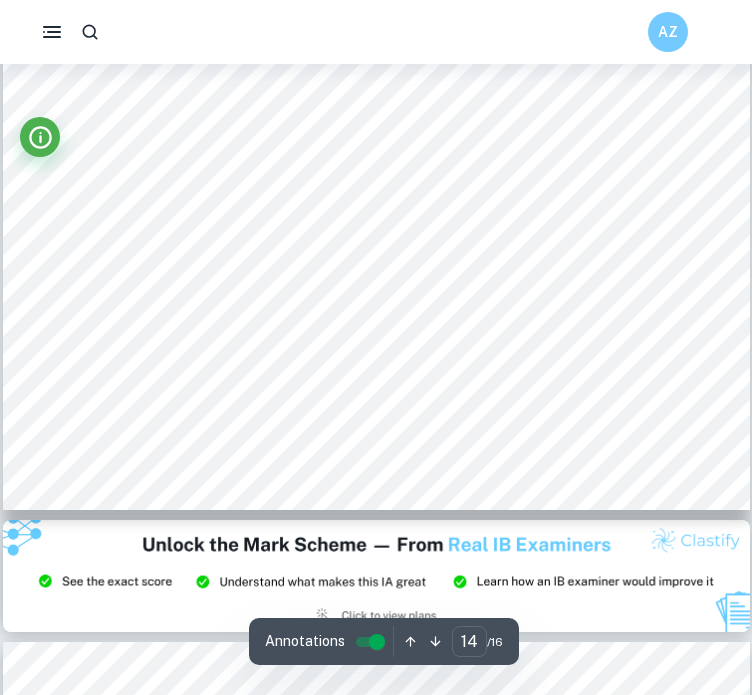 scroll, scrollTop: 13592, scrollLeft: 0, axis: vertical 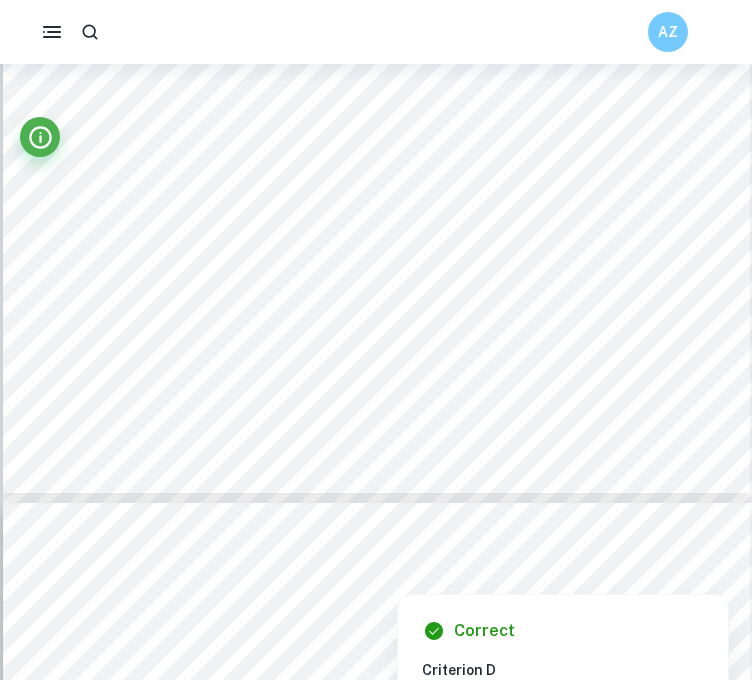 click at bounding box center [452, 484] 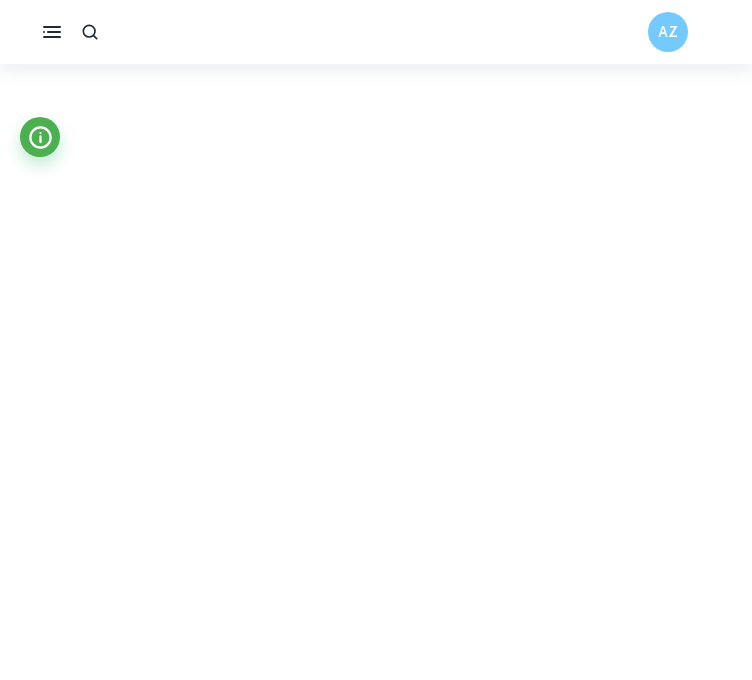 scroll, scrollTop: 10753, scrollLeft: 0, axis: vertical 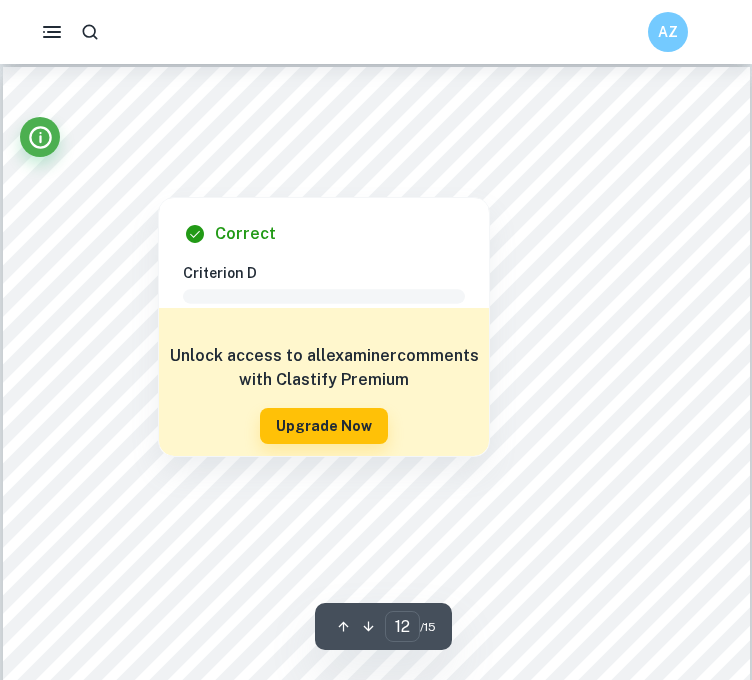 click at bounding box center [364, 164] 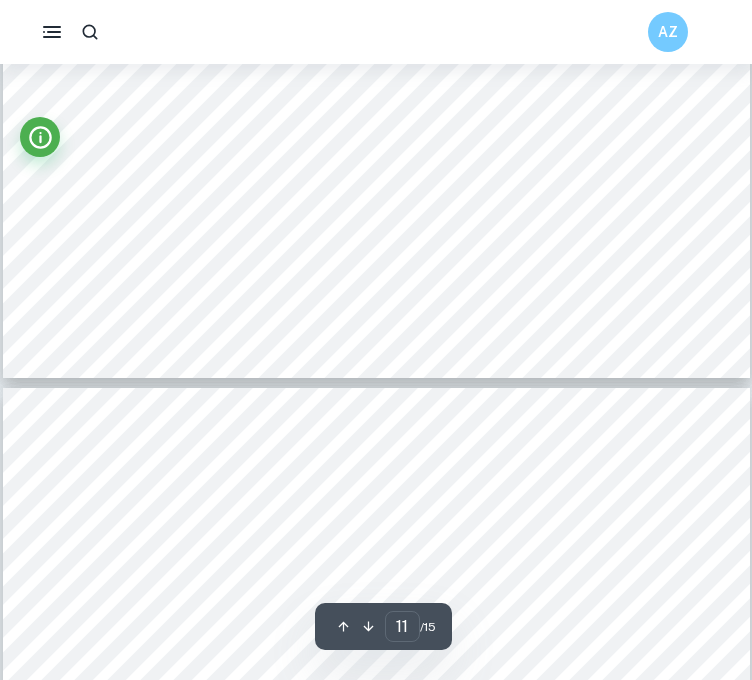 scroll, scrollTop: 10377, scrollLeft: 0, axis: vertical 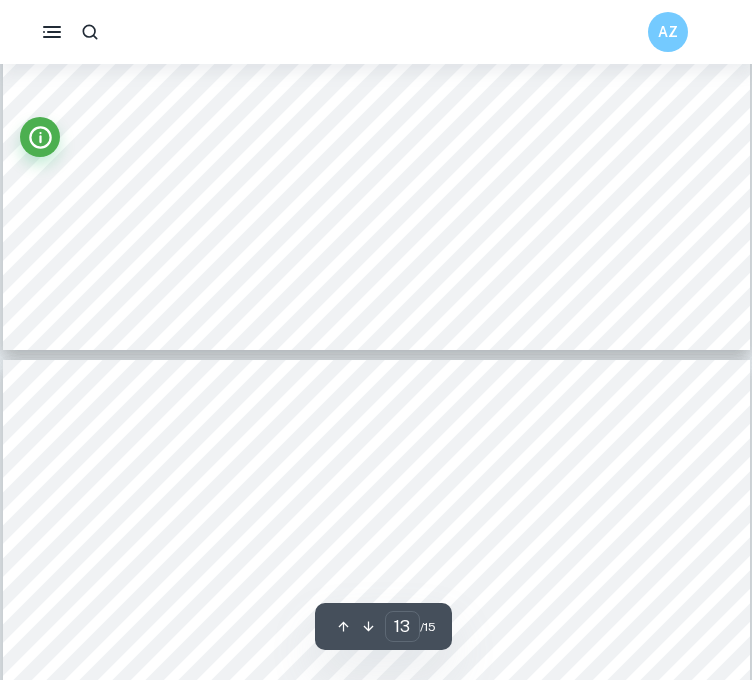 type on "12" 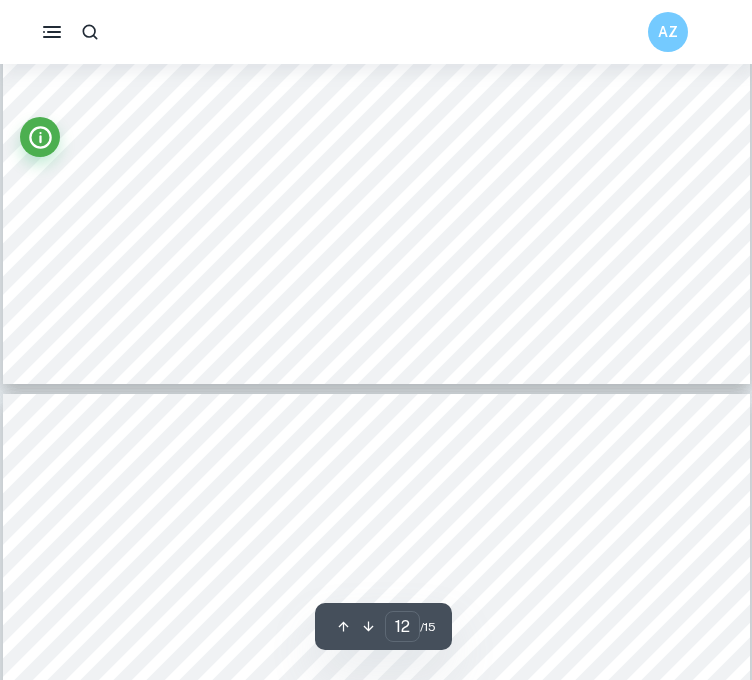 scroll, scrollTop: 11403, scrollLeft: 0, axis: vertical 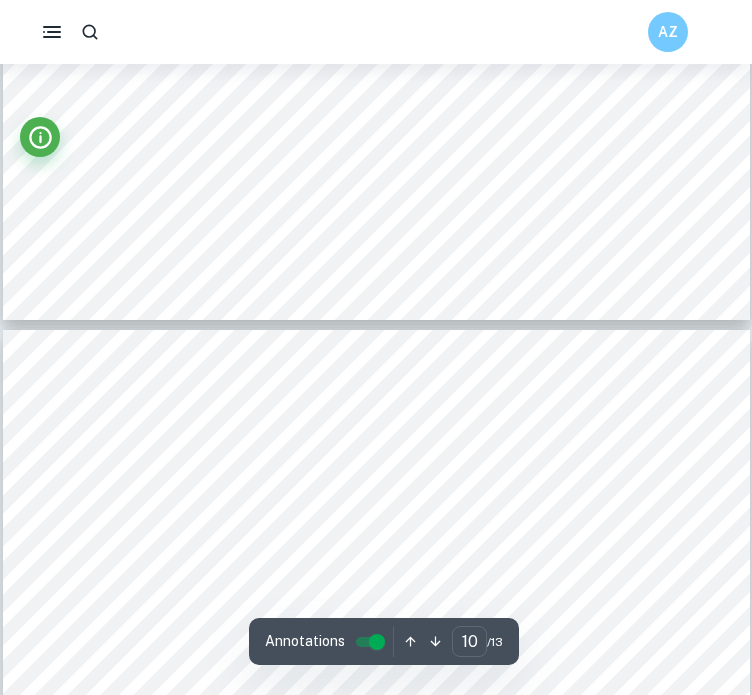 type on "11" 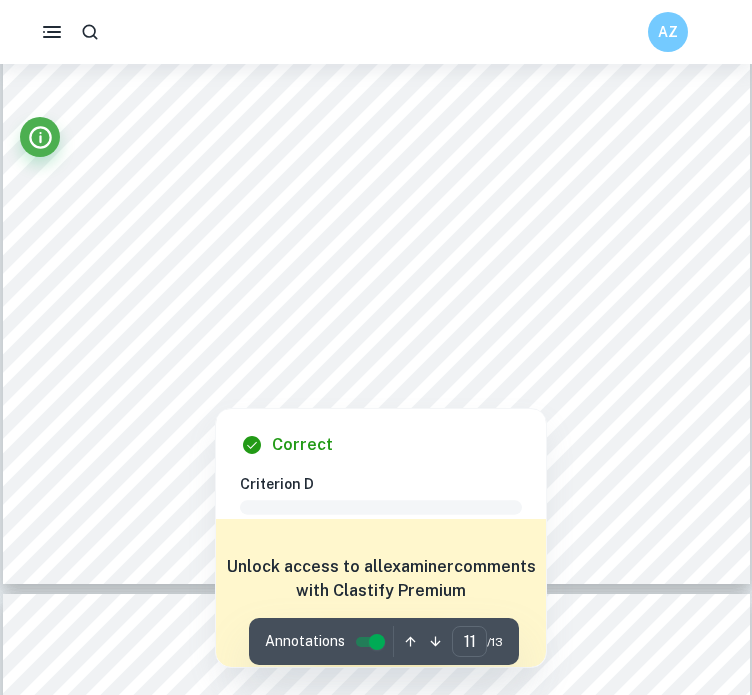 scroll, scrollTop: 11570, scrollLeft: 0, axis: vertical 